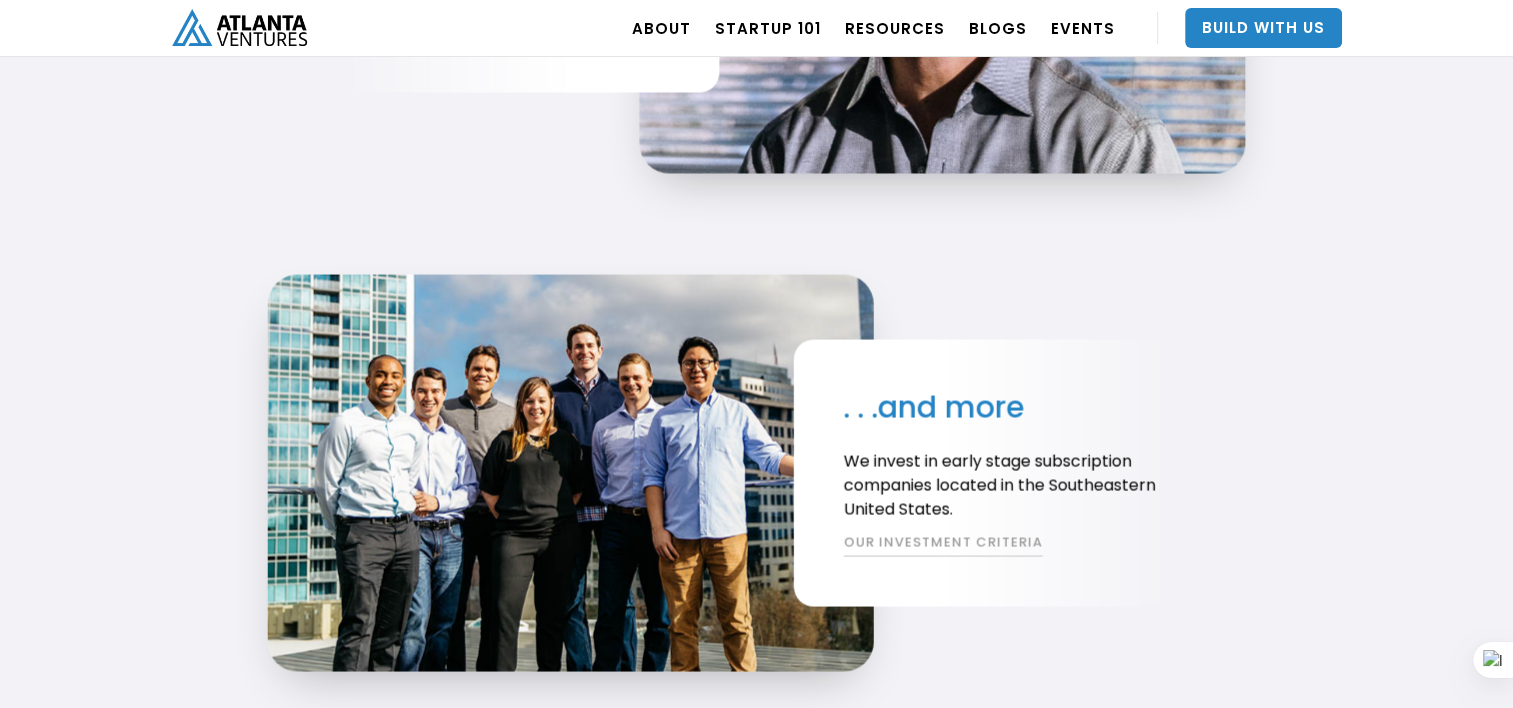 scroll, scrollTop: 4000, scrollLeft: 0, axis: vertical 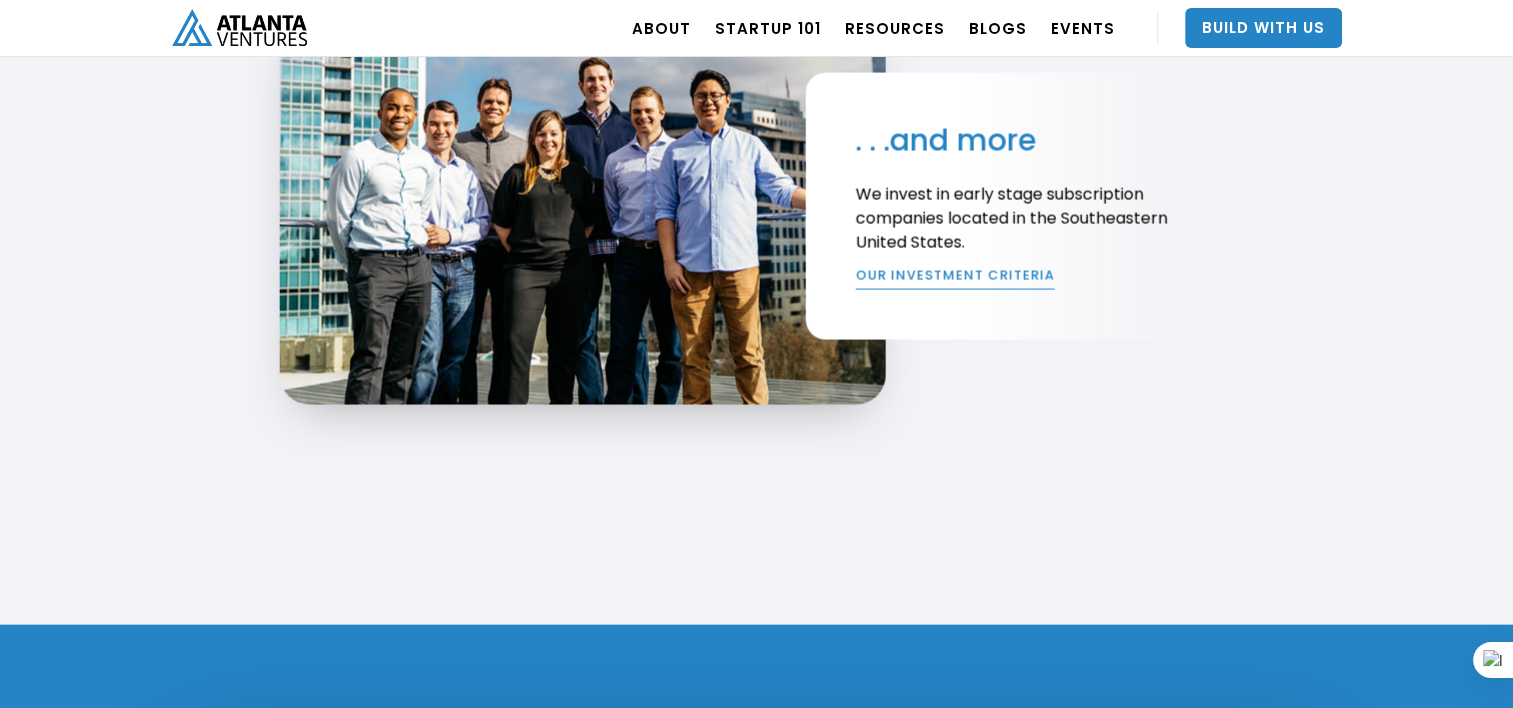 click on "OUR INVESTMENT CRITERIA" at bounding box center (955, 278) 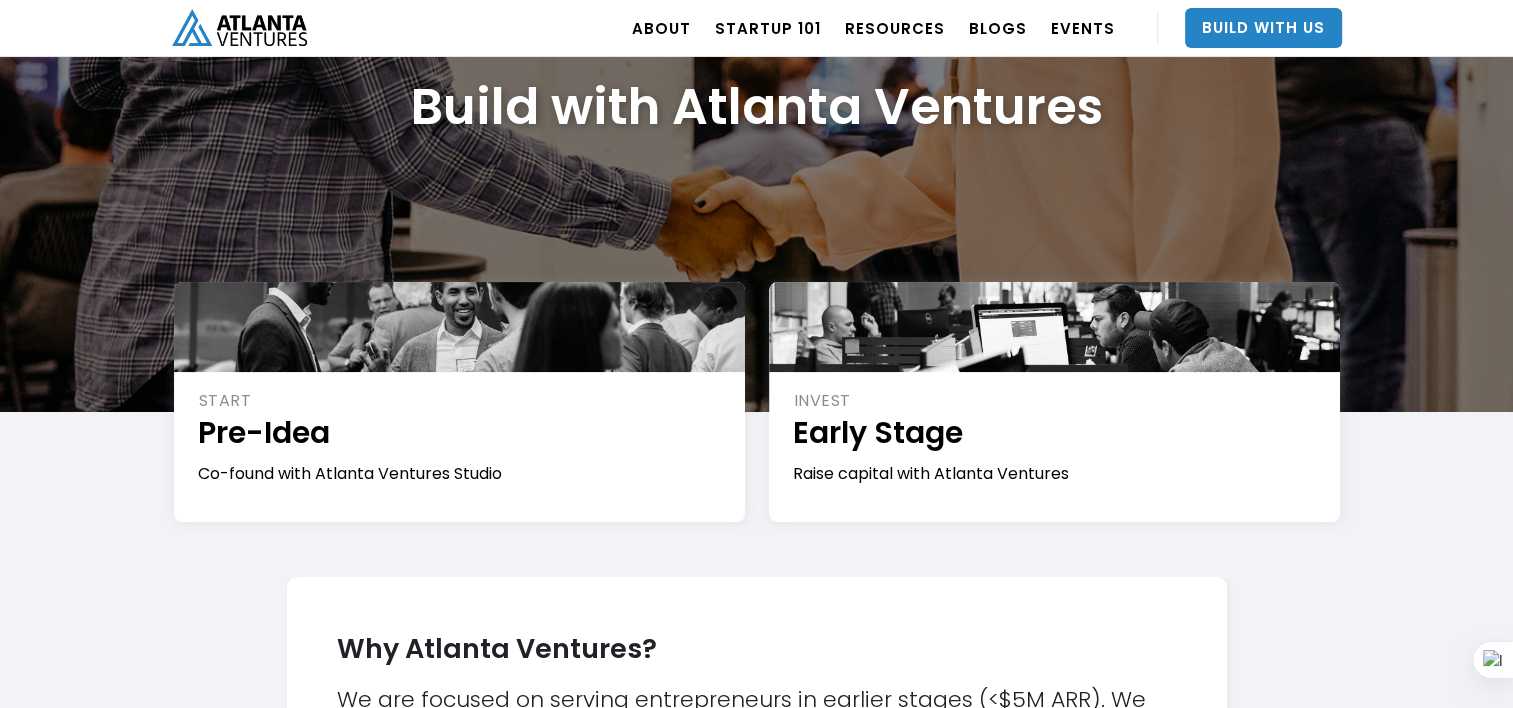 scroll, scrollTop: 400, scrollLeft: 0, axis: vertical 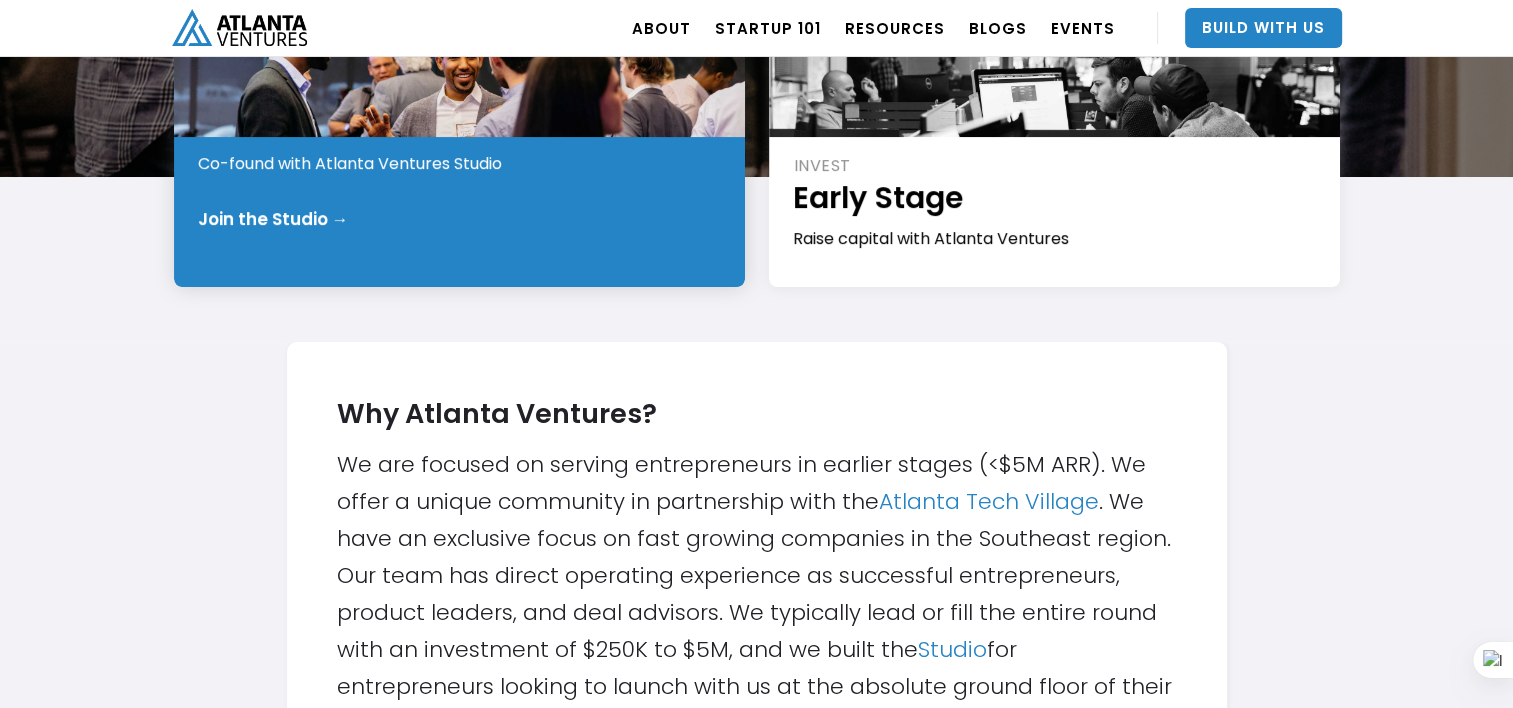 click on "Join the Studio →" at bounding box center (460, 219) 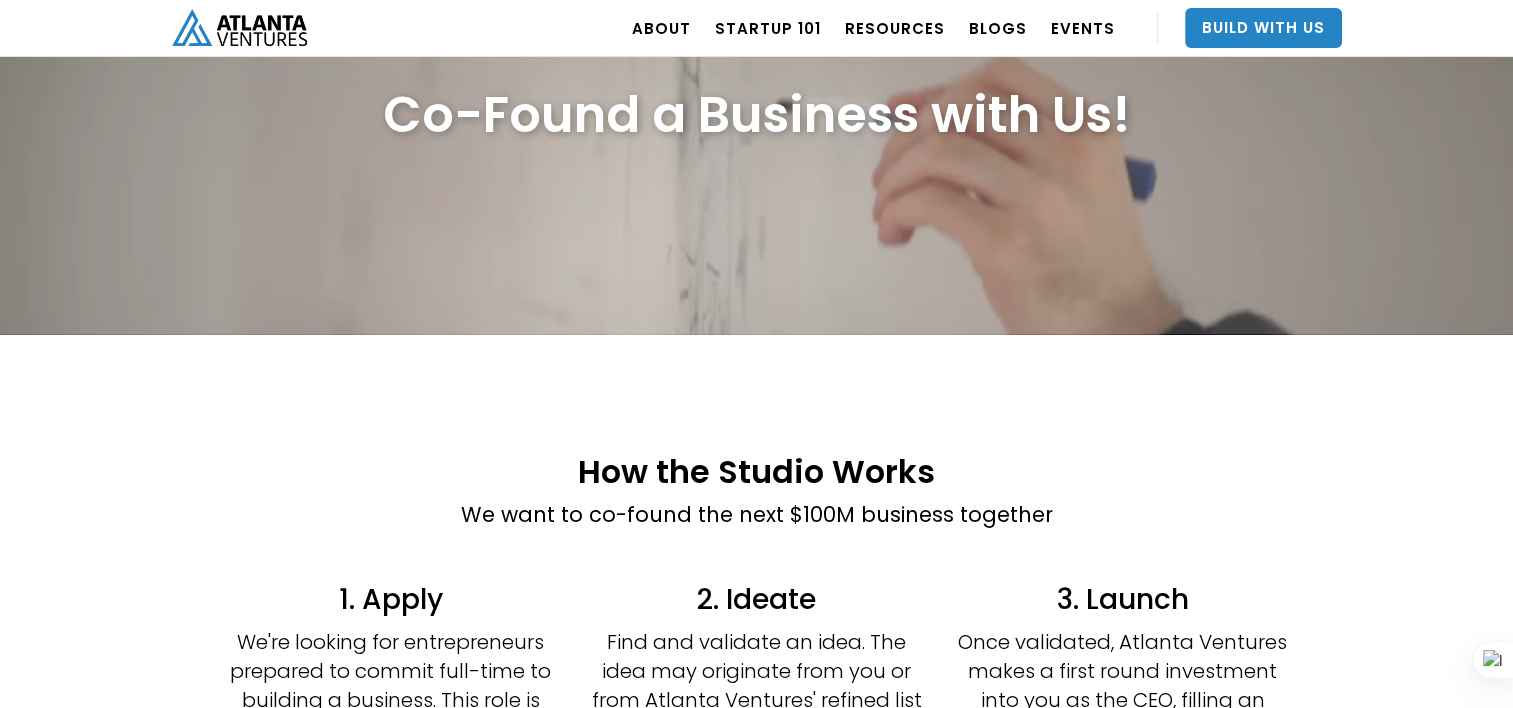 scroll, scrollTop: 0, scrollLeft: 0, axis: both 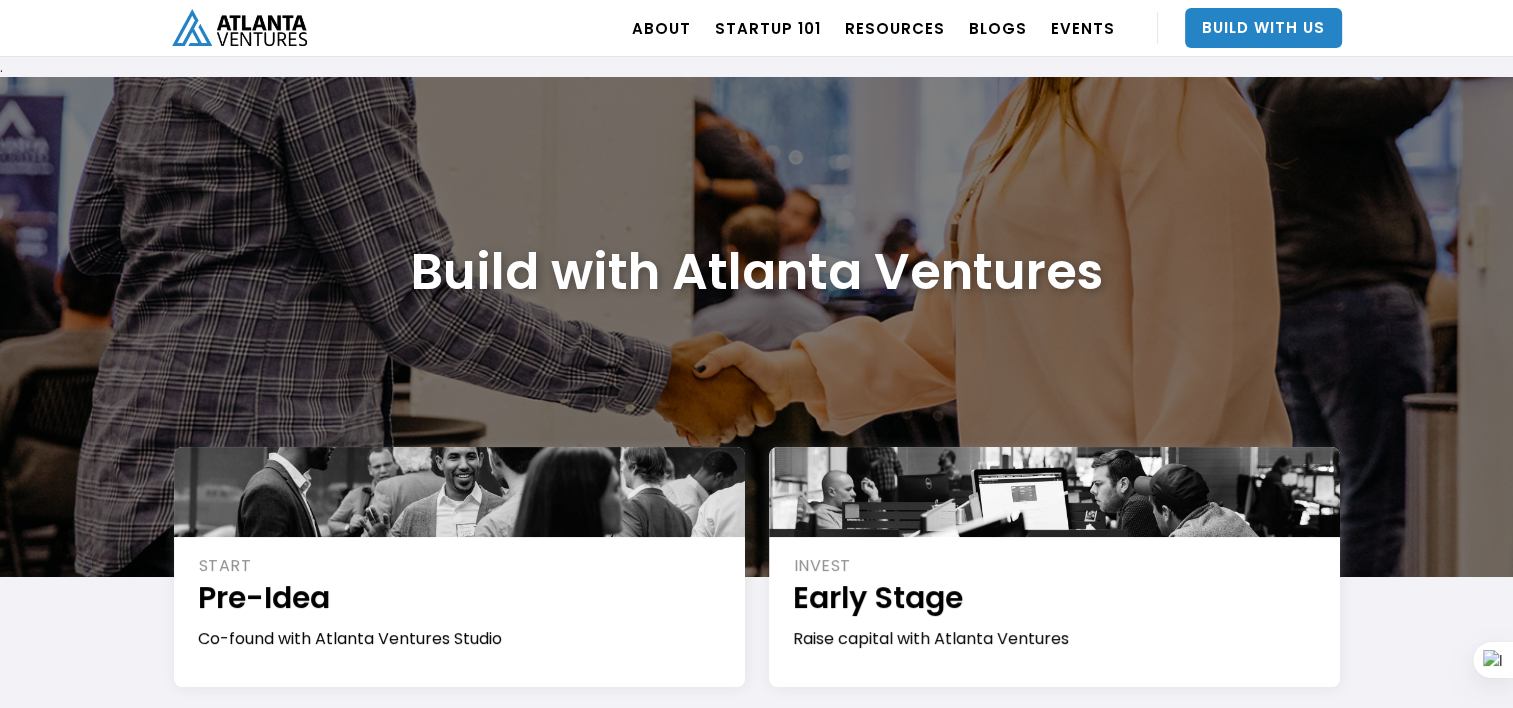 click at bounding box center (239, 27) 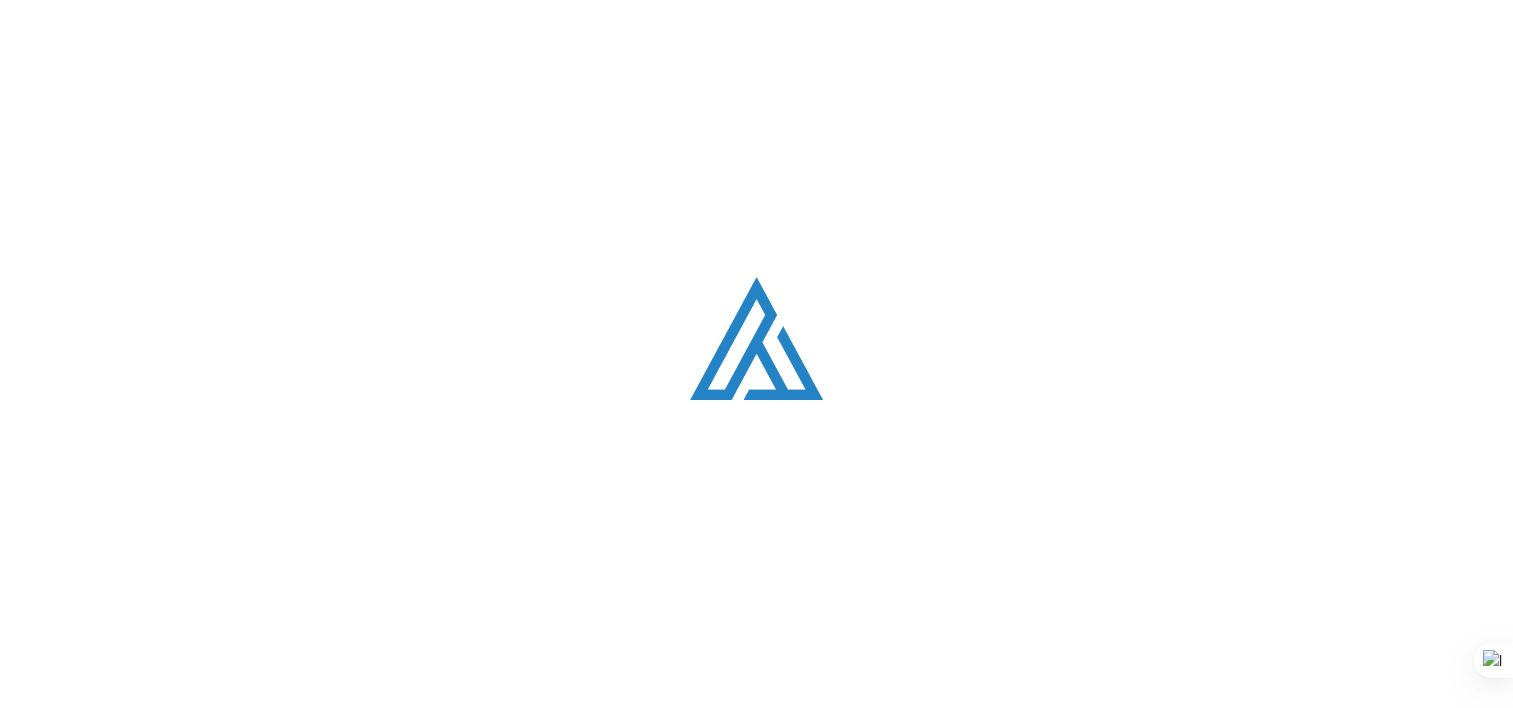 scroll, scrollTop: 0, scrollLeft: 0, axis: both 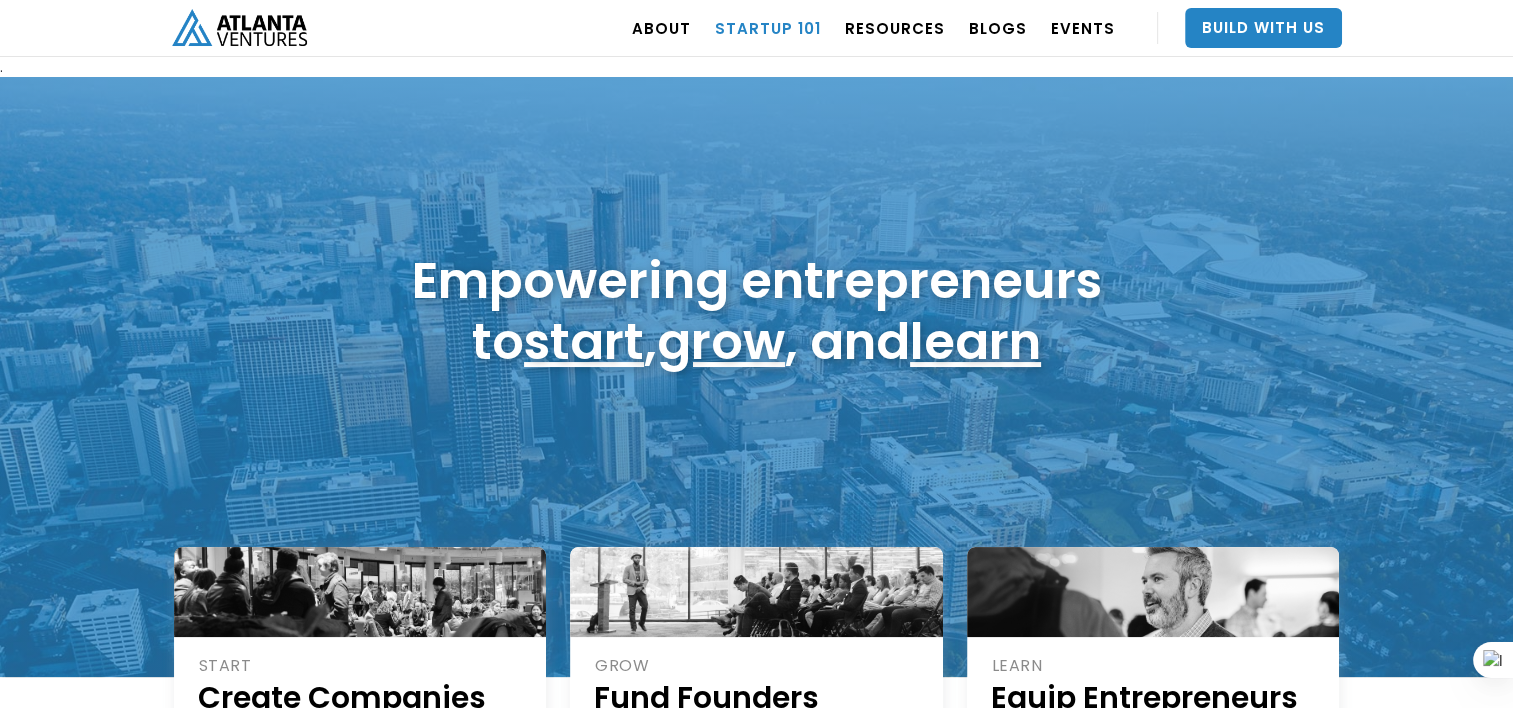click on "Startup 101" at bounding box center (768, 28) 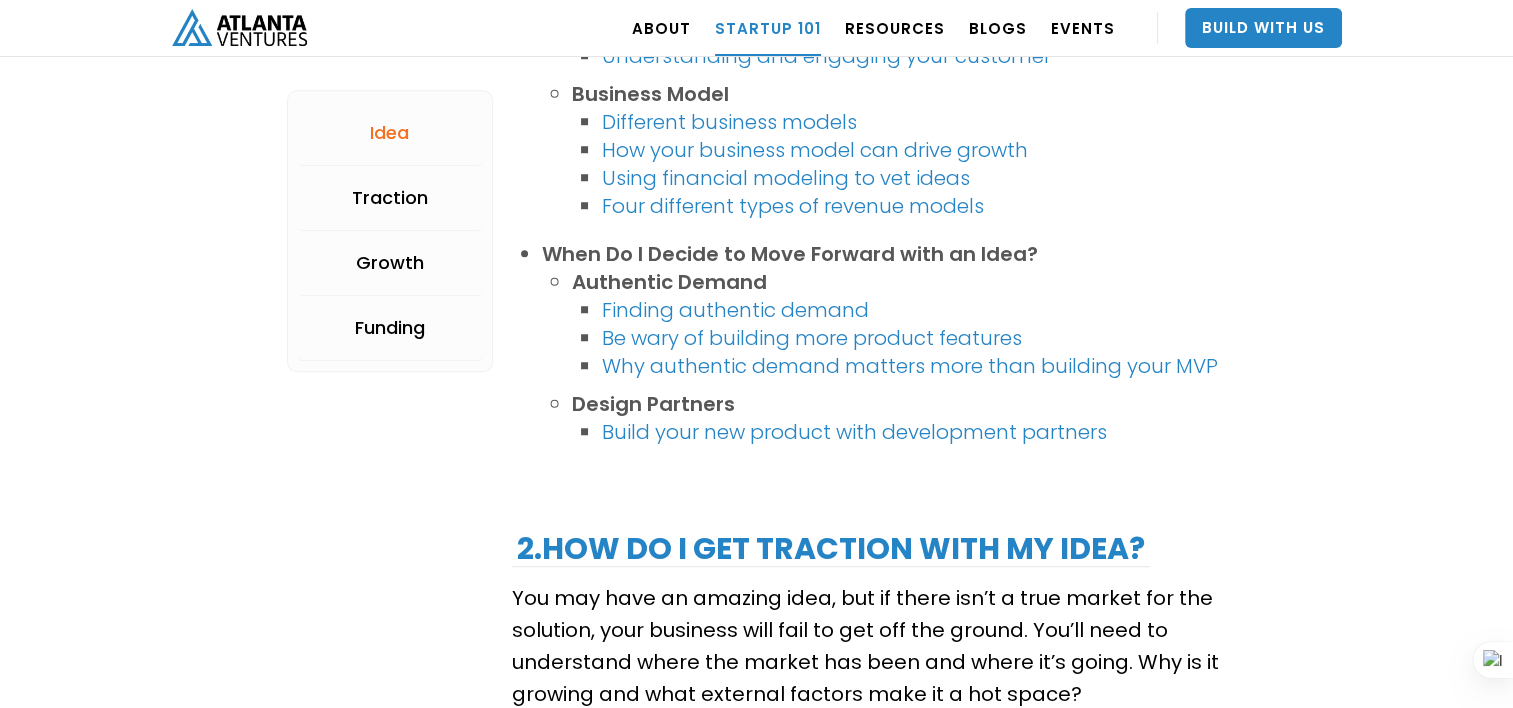 scroll, scrollTop: 2200, scrollLeft: 0, axis: vertical 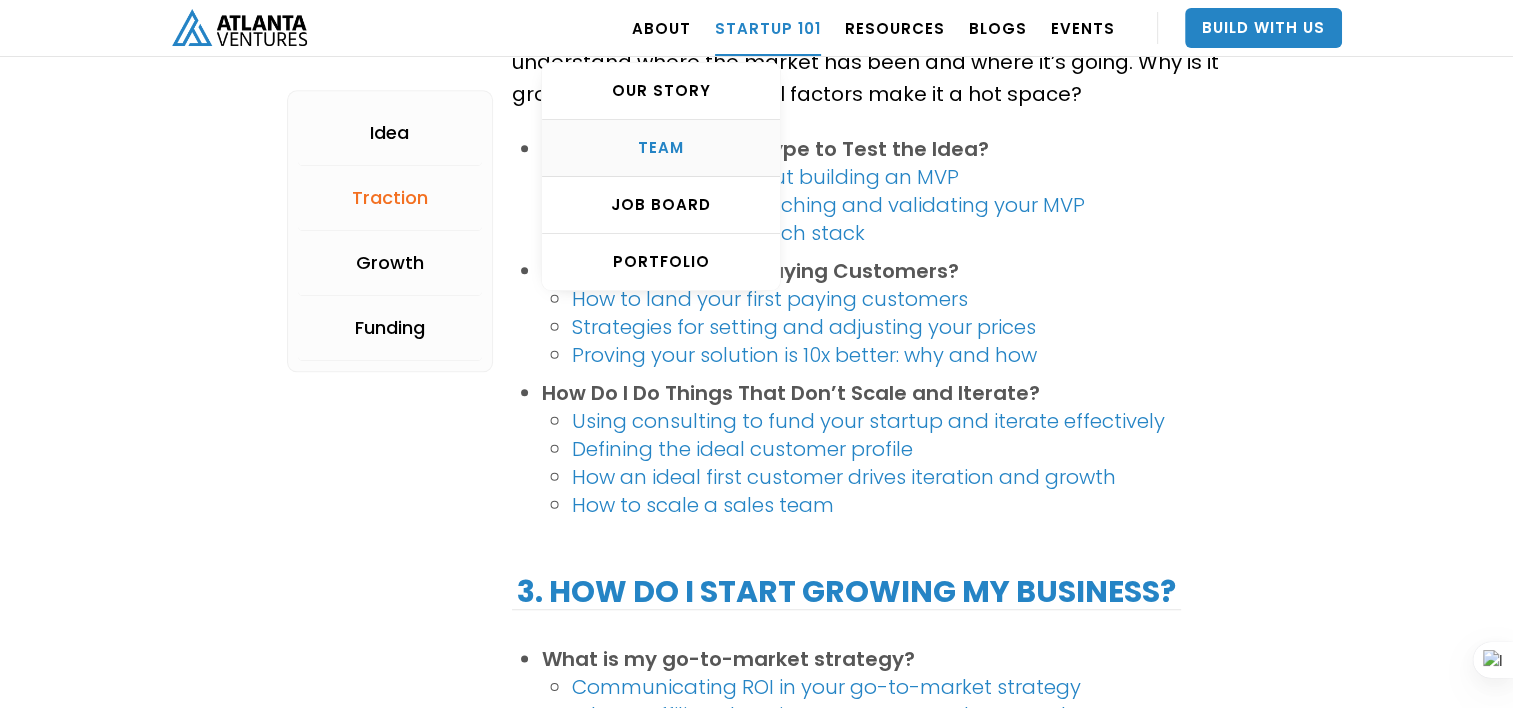 click on "TEAM" at bounding box center (661, 148) 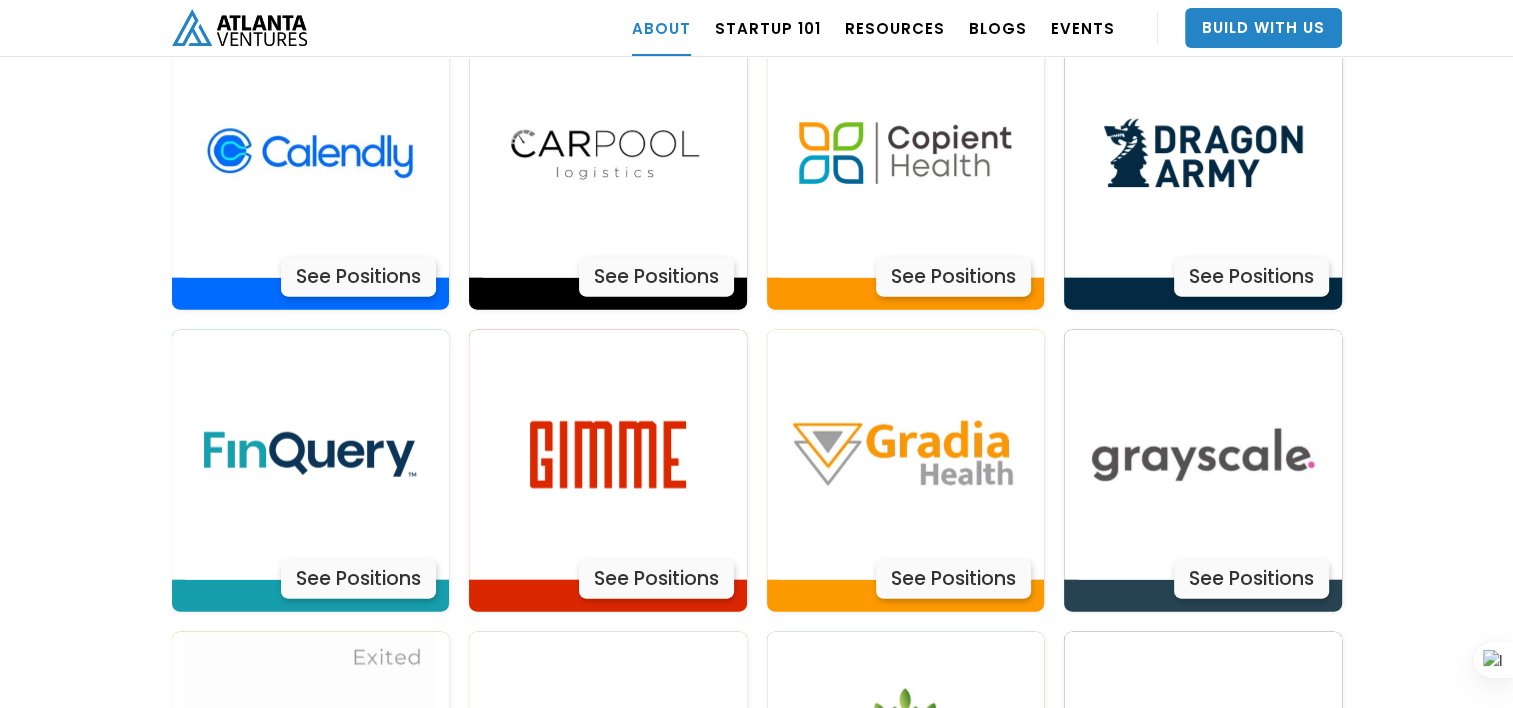 scroll, scrollTop: 4413, scrollLeft: 0, axis: vertical 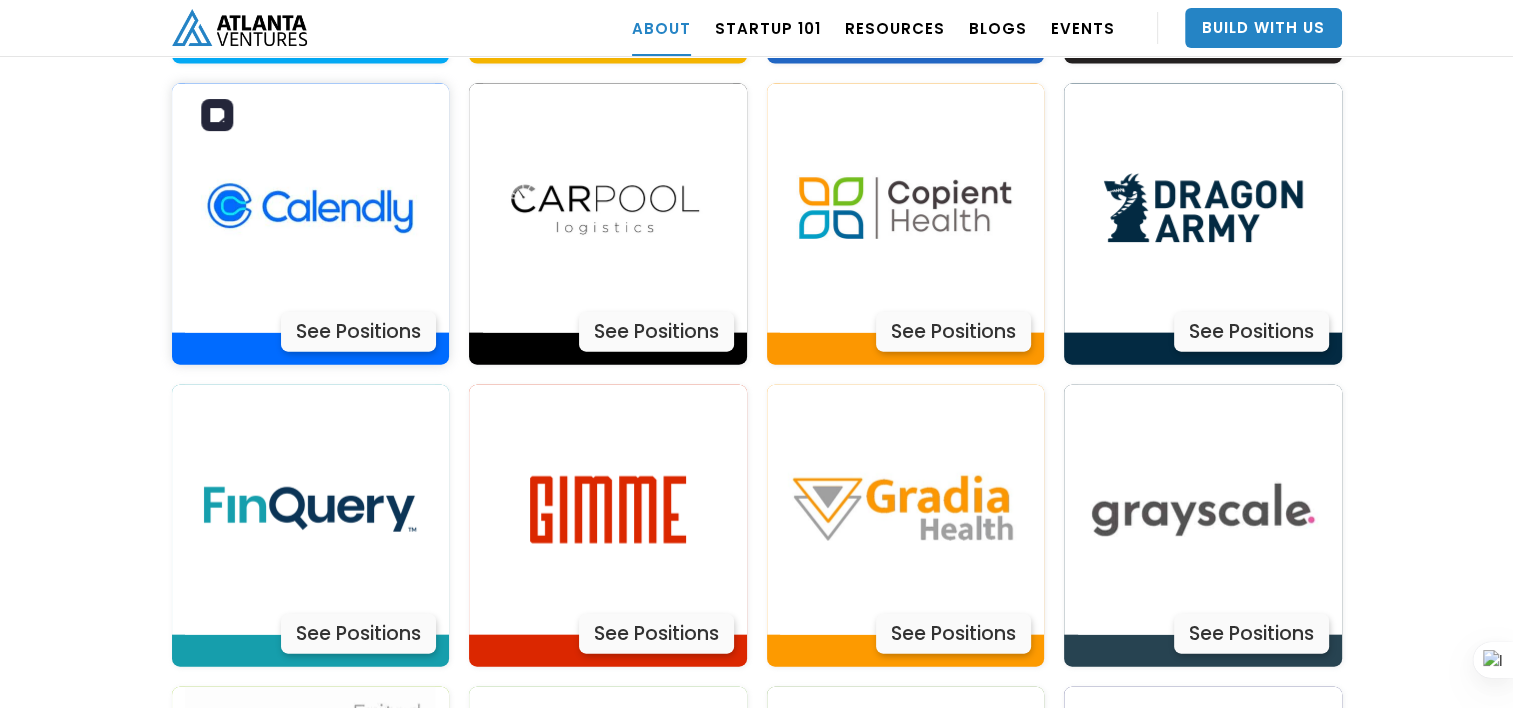 click at bounding box center (310, 209) 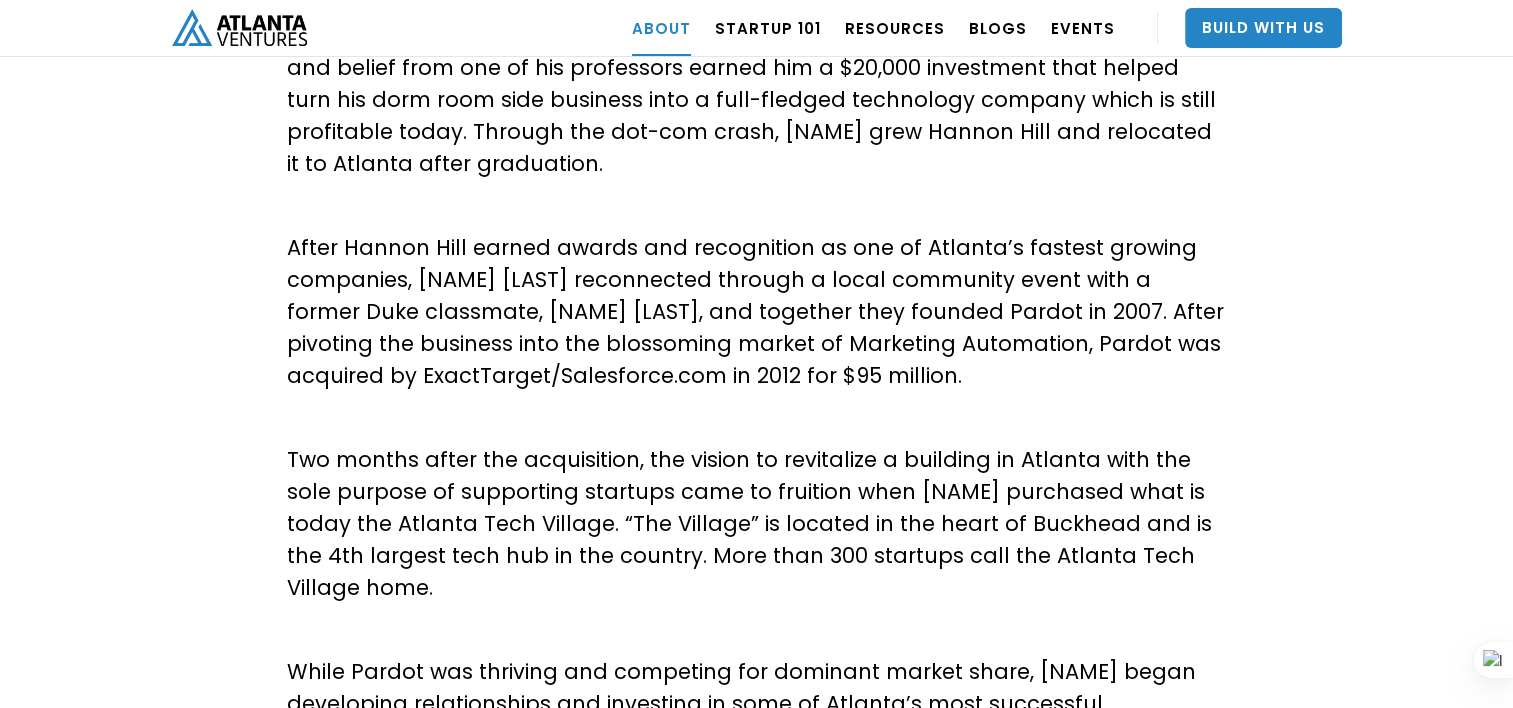 scroll, scrollTop: 900, scrollLeft: 0, axis: vertical 